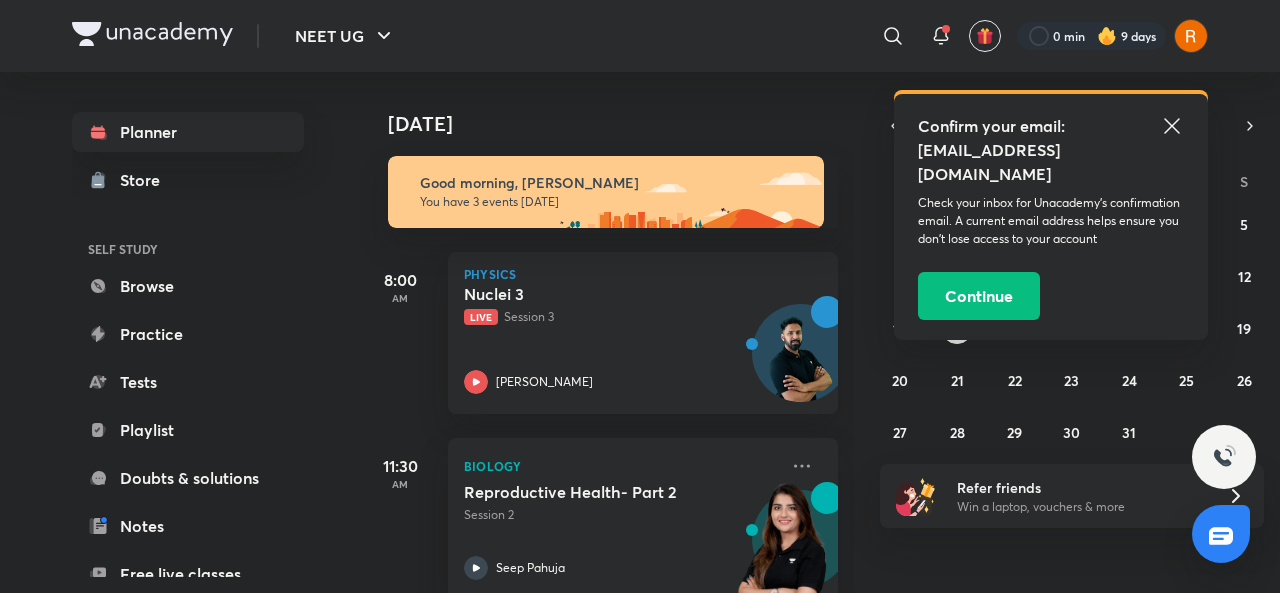 scroll, scrollTop: 0, scrollLeft: 0, axis: both 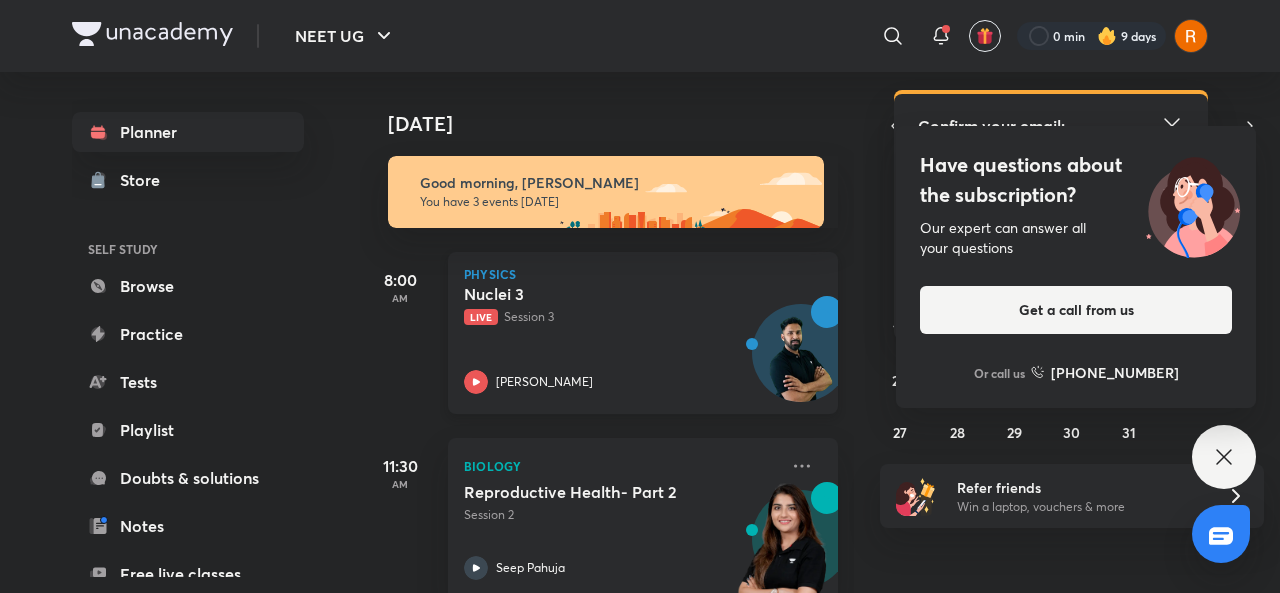 click 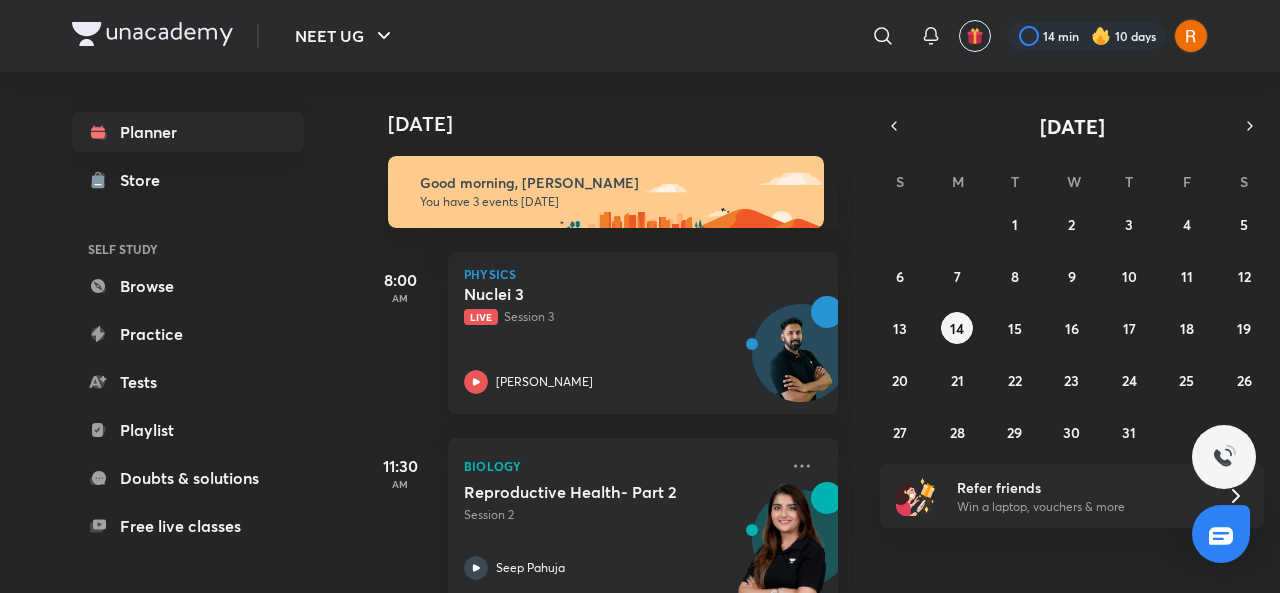 scroll, scrollTop: 0, scrollLeft: 0, axis: both 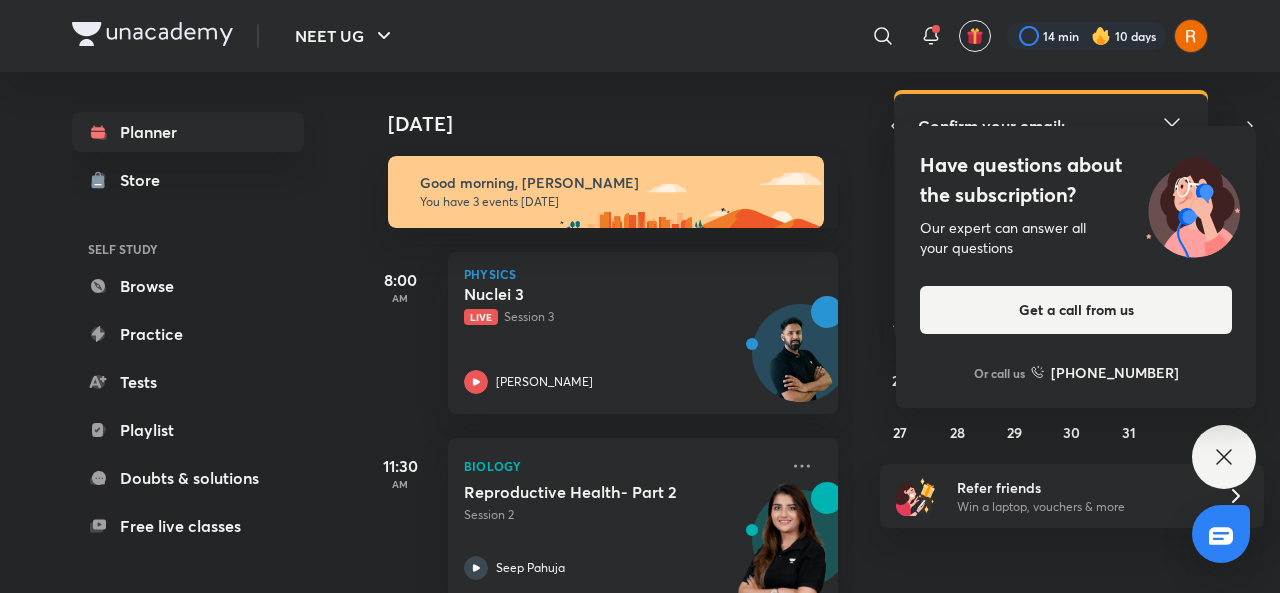click on "[DATE]" at bounding box center [623, 124] 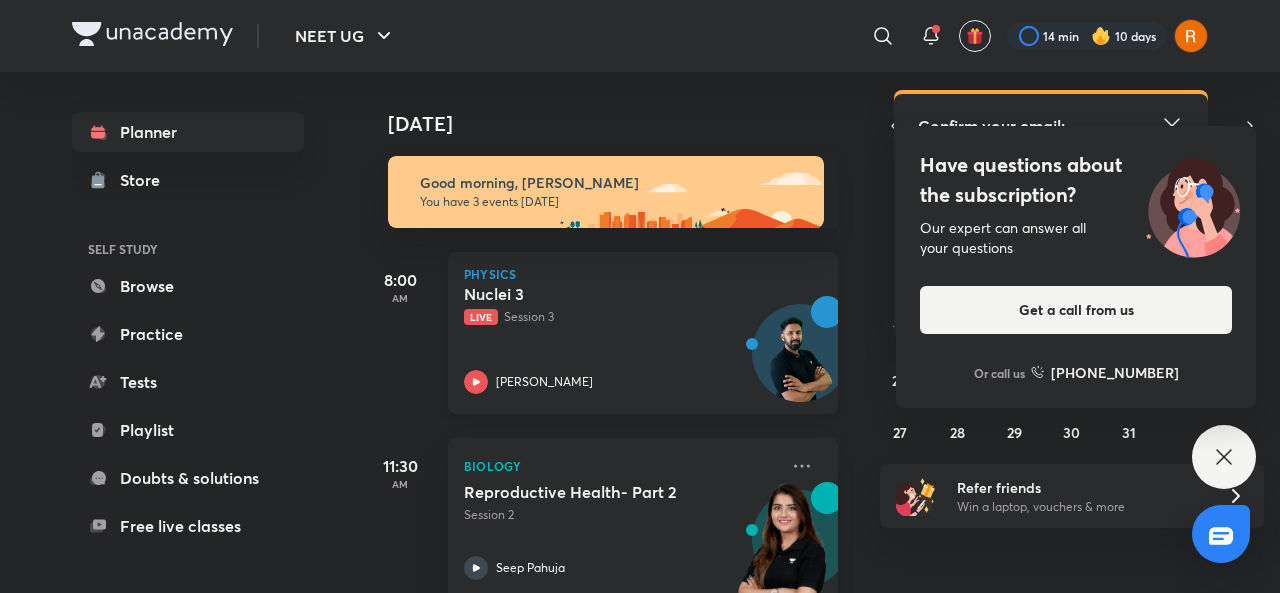 click 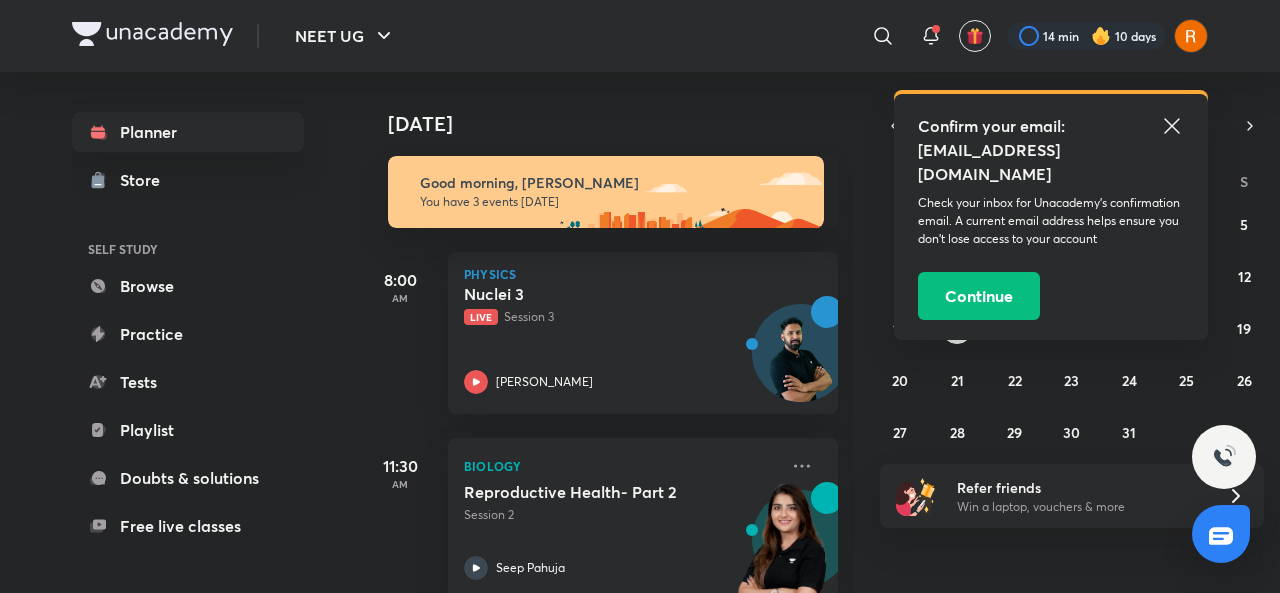 scroll, scrollTop: 0, scrollLeft: 0, axis: both 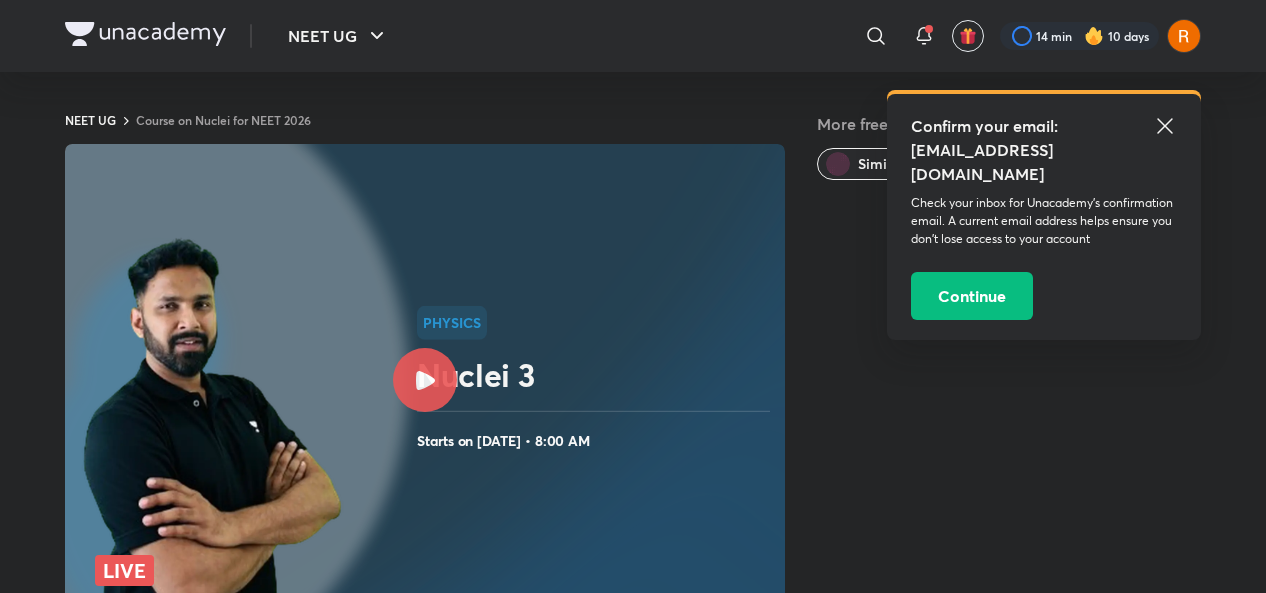 click 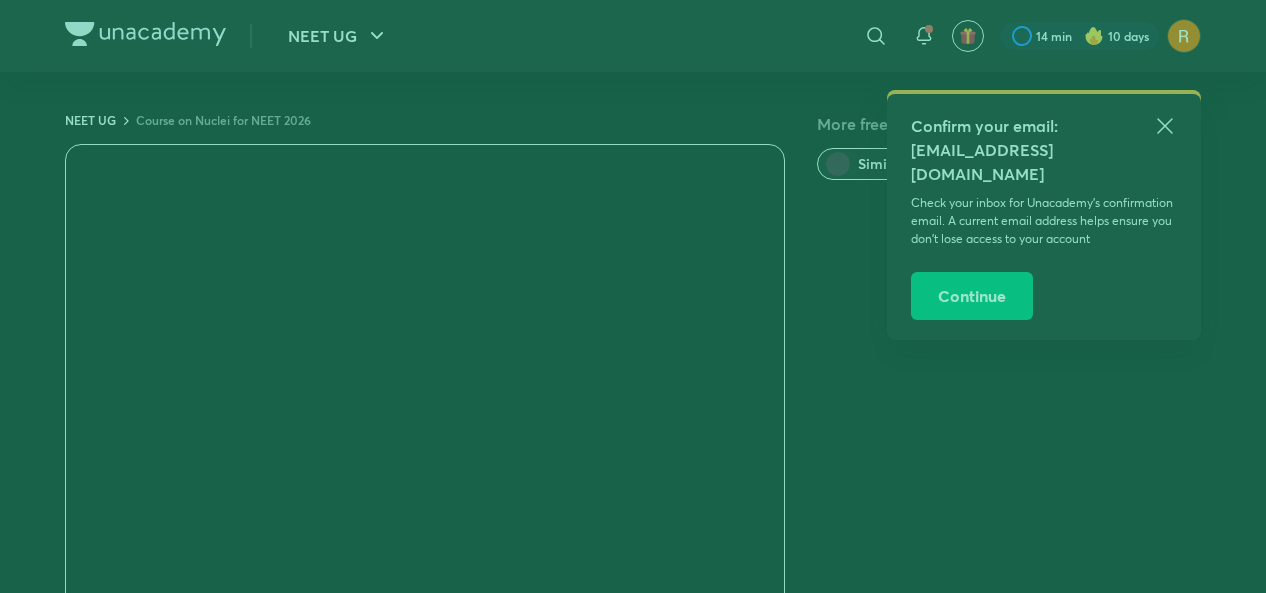 click at bounding box center (633, 296) 